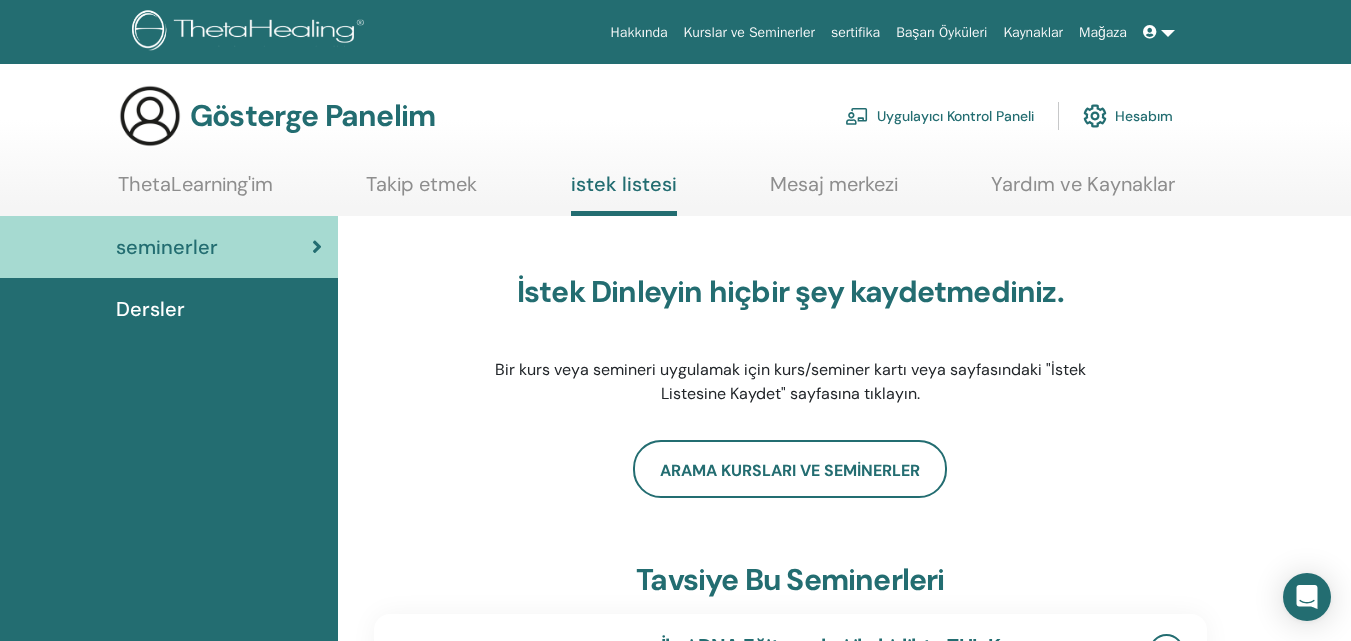 scroll, scrollTop: 0, scrollLeft: 0, axis: both 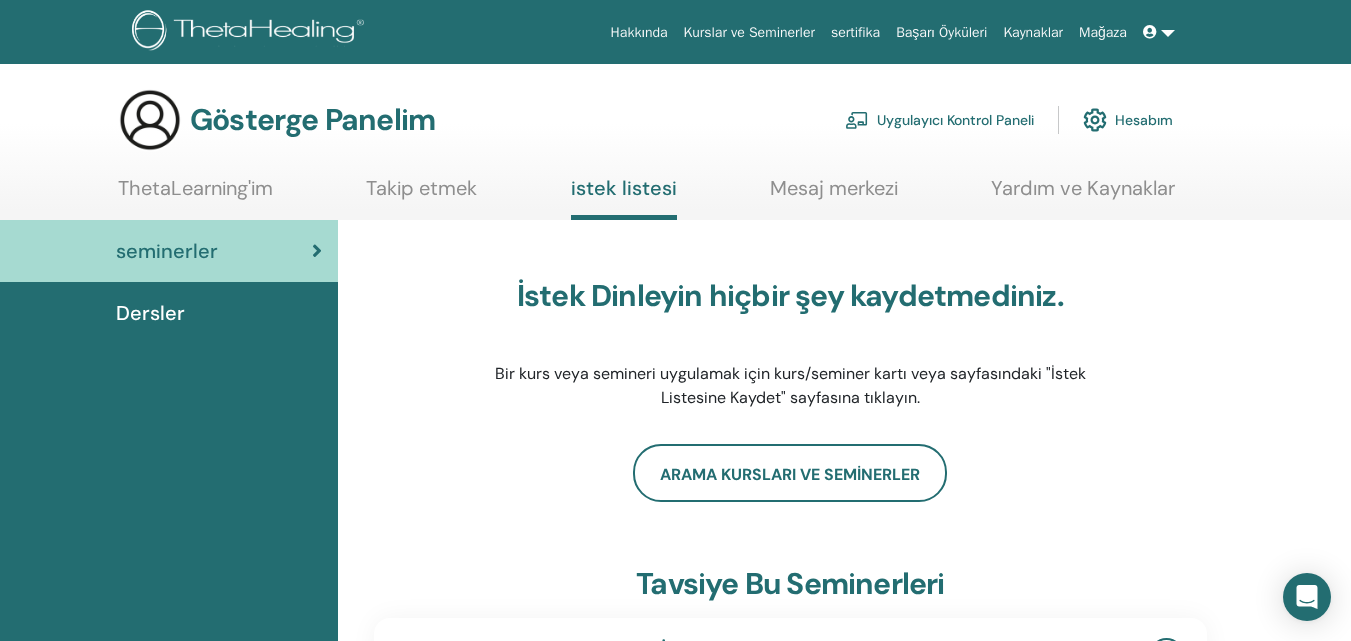 click on "ThetaLearning'im" at bounding box center [195, 188] 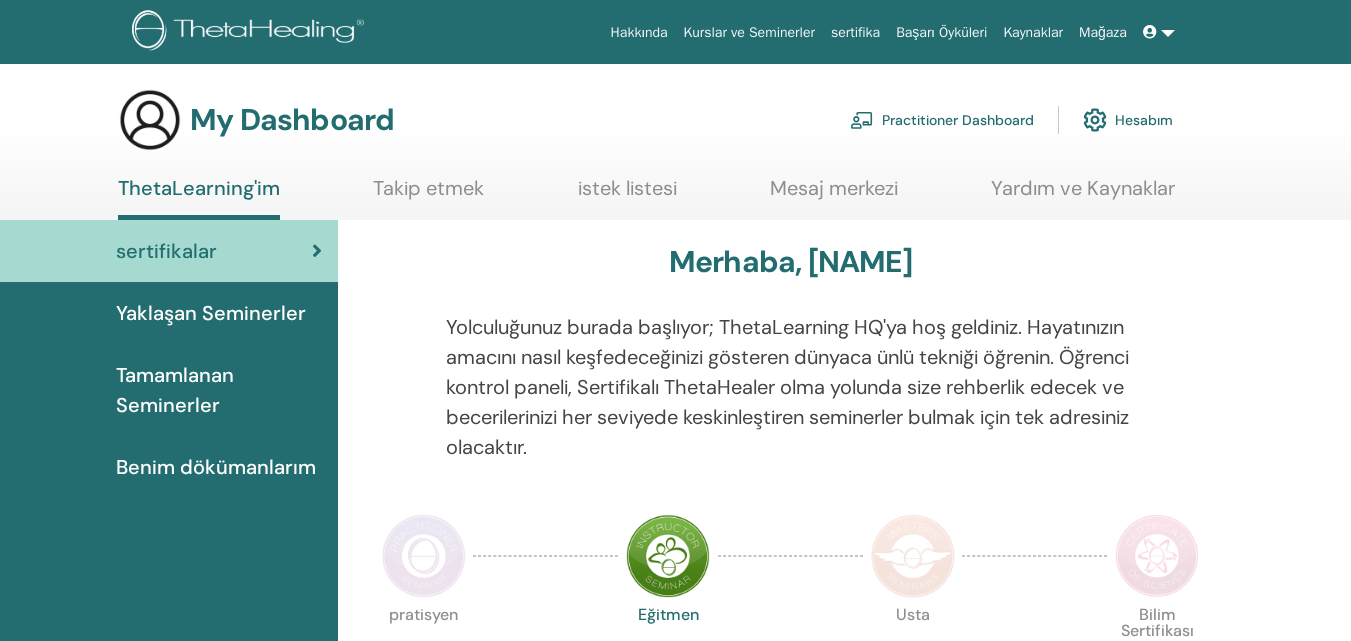 scroll, scrollTop: 0, scrollLeft: 0, axis: both 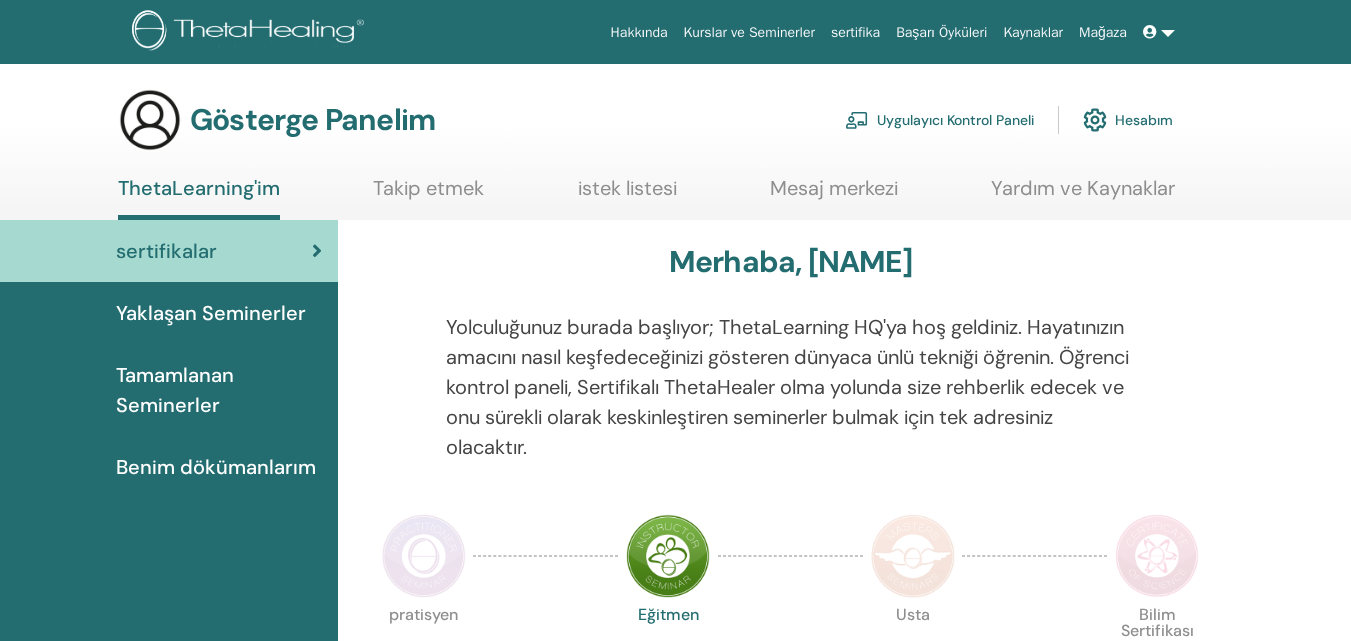 click on "sertifikalar" at bounding box center (166, 251) 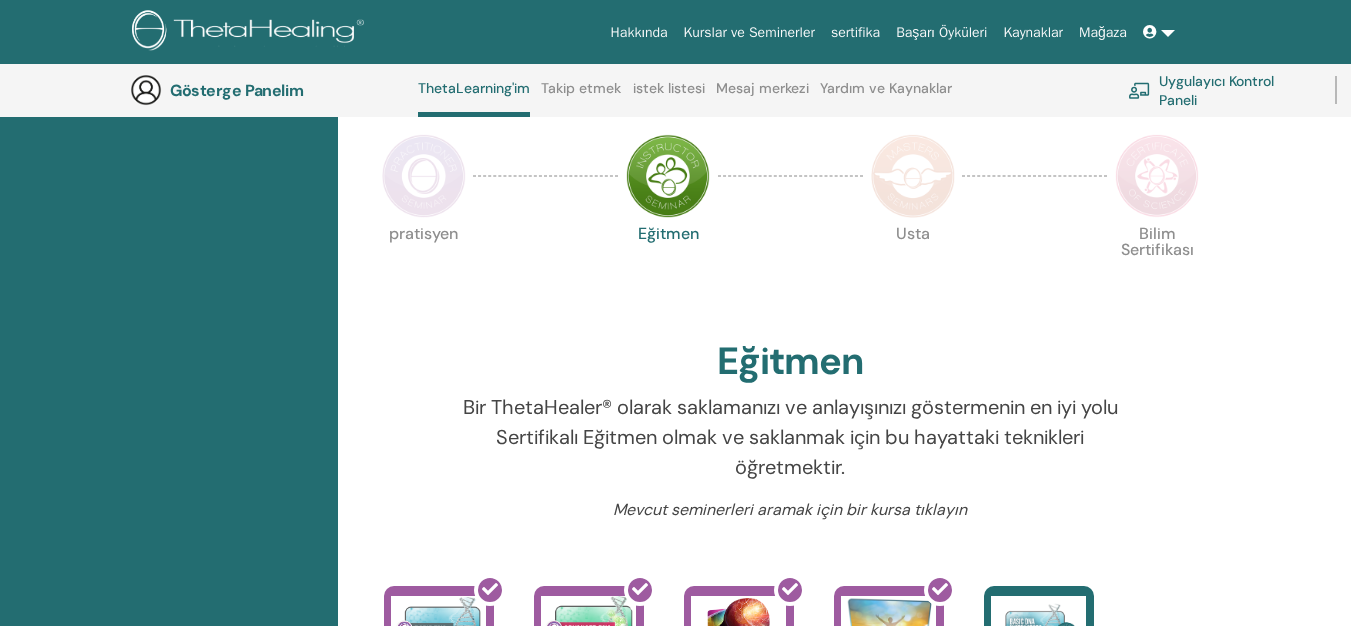 scroll, scrollTop: 753, scrollLeft: 0, axis: vertical 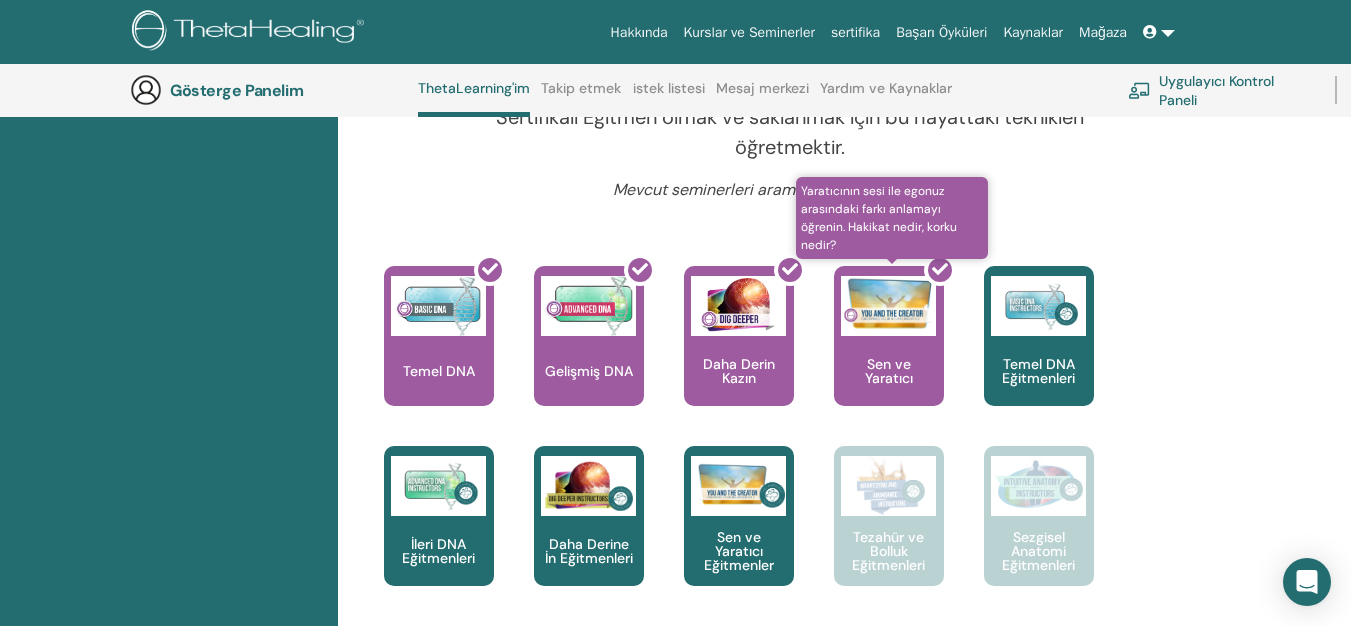 click at bounding box center (901, 344) 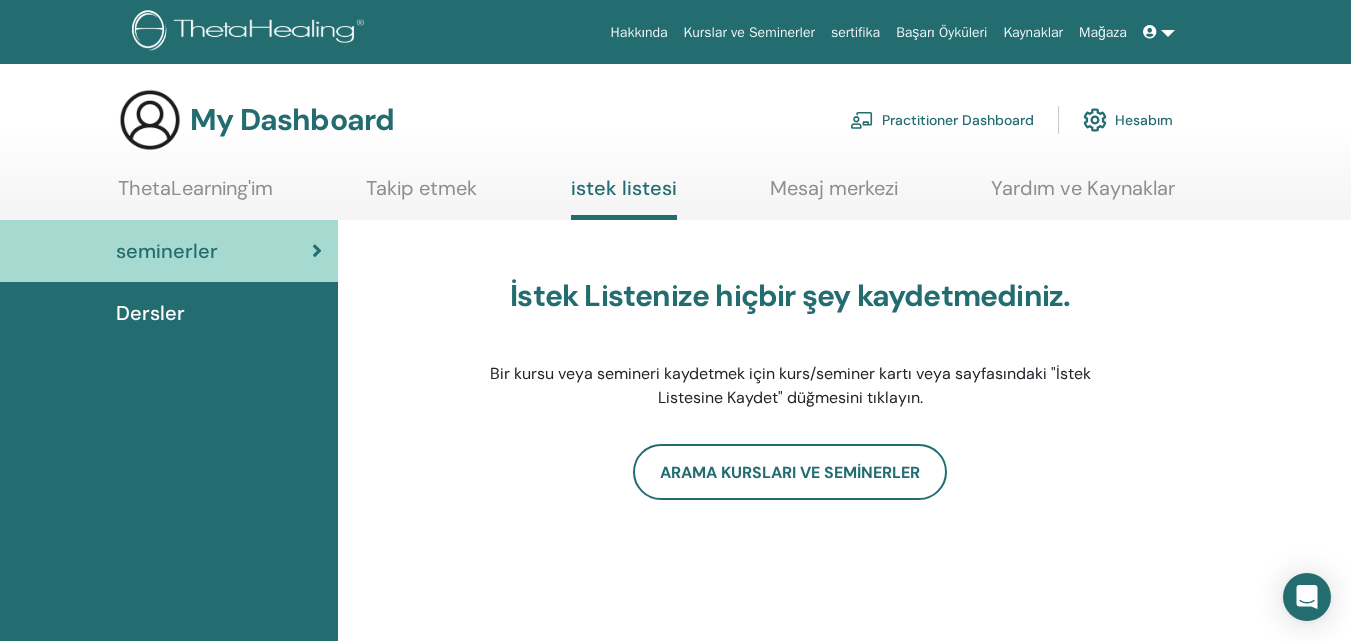 scroll, scrollTop: 0, scrollLeft: 0, axis: both 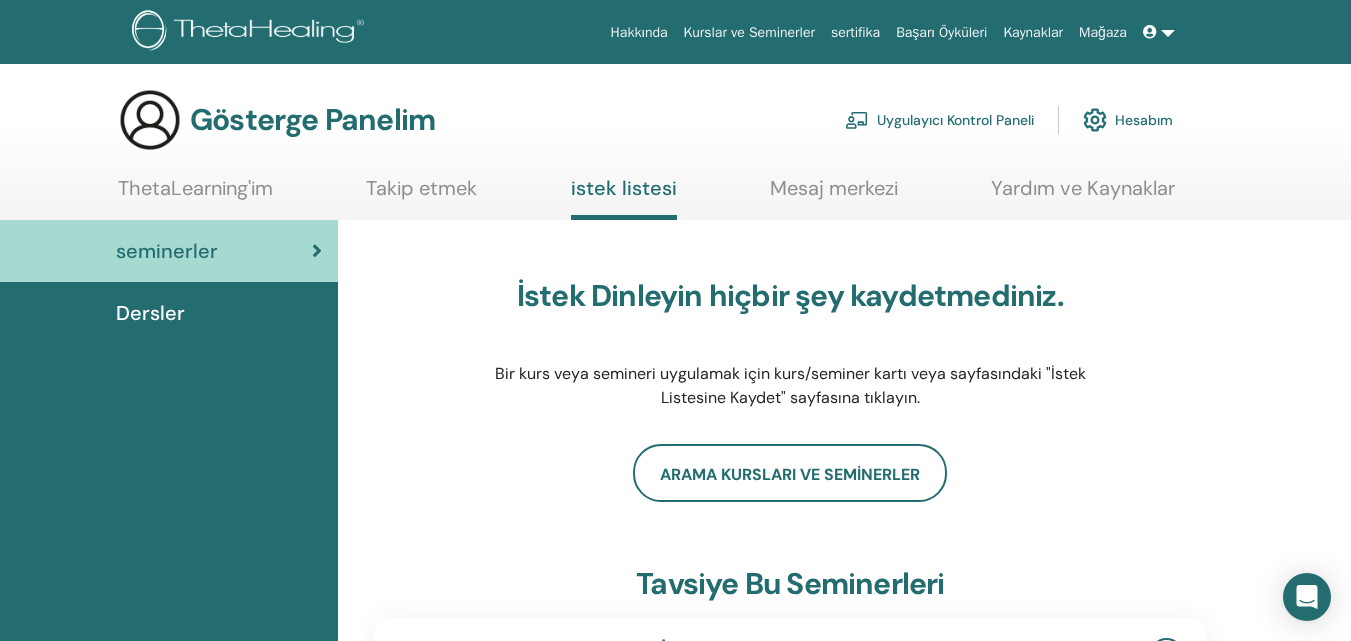 click on "sertifika" at bounding box center [855, 32] 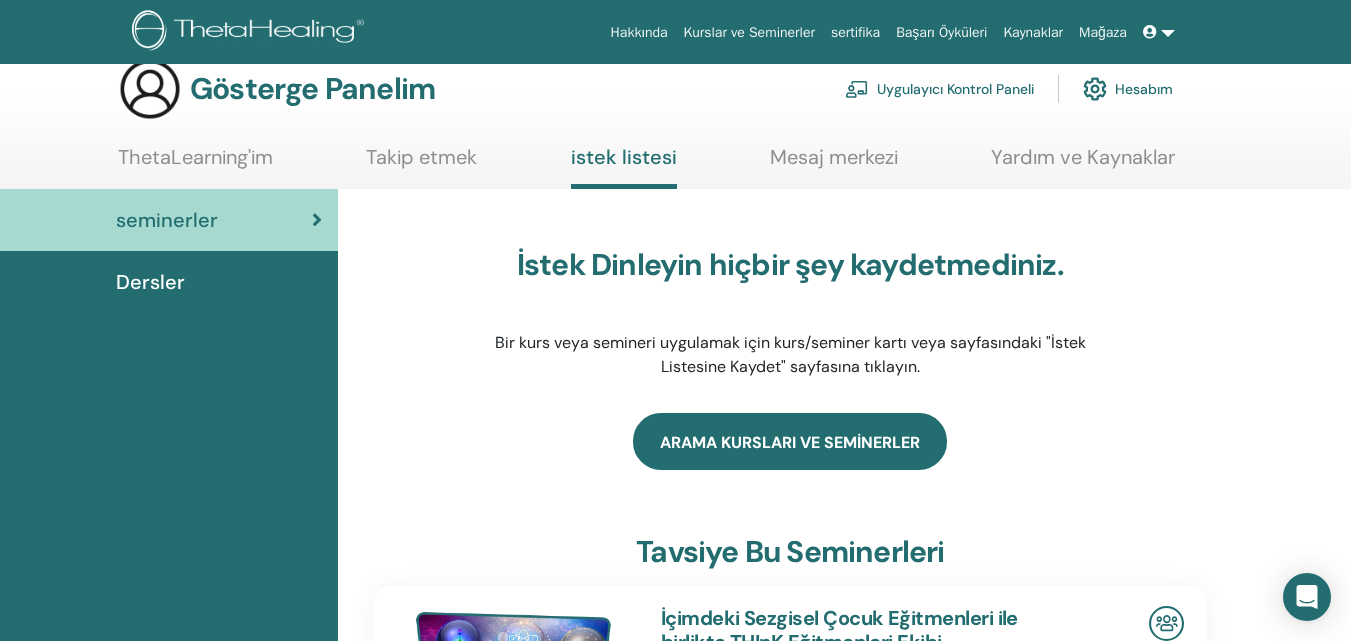 scroll, scrollTop: 0, scrollLeft: 0, axis: both 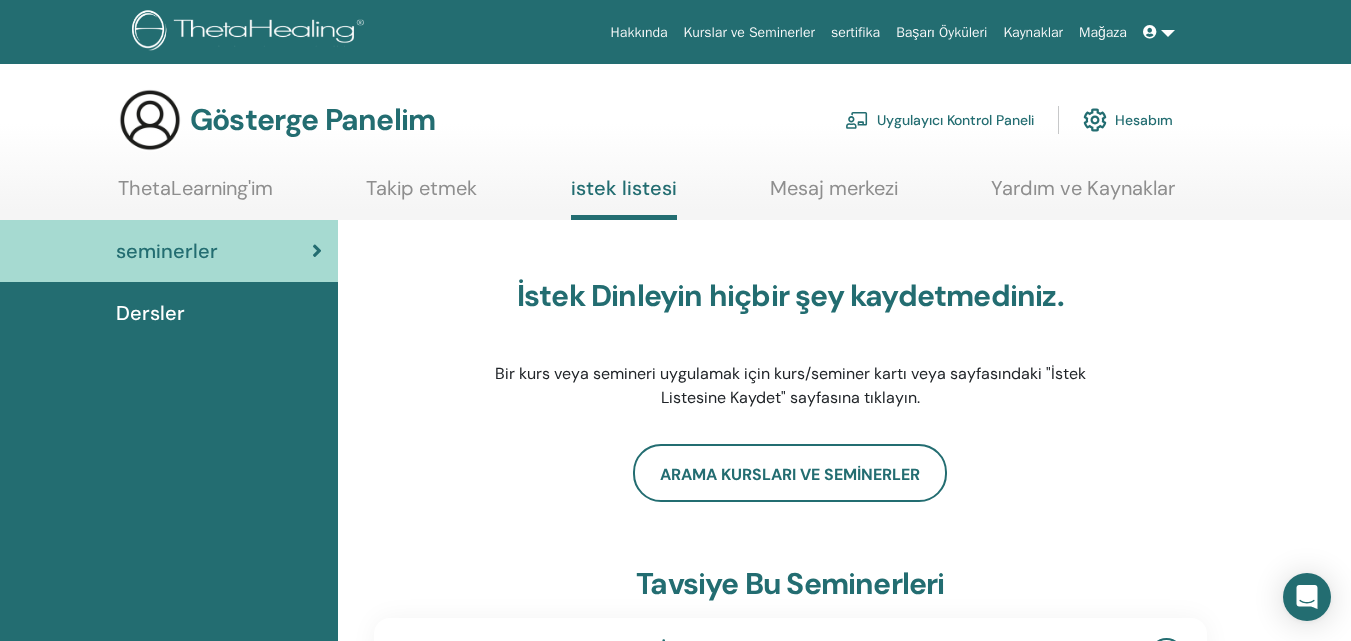 click on "sertifika" at bounding box center (855, 32) 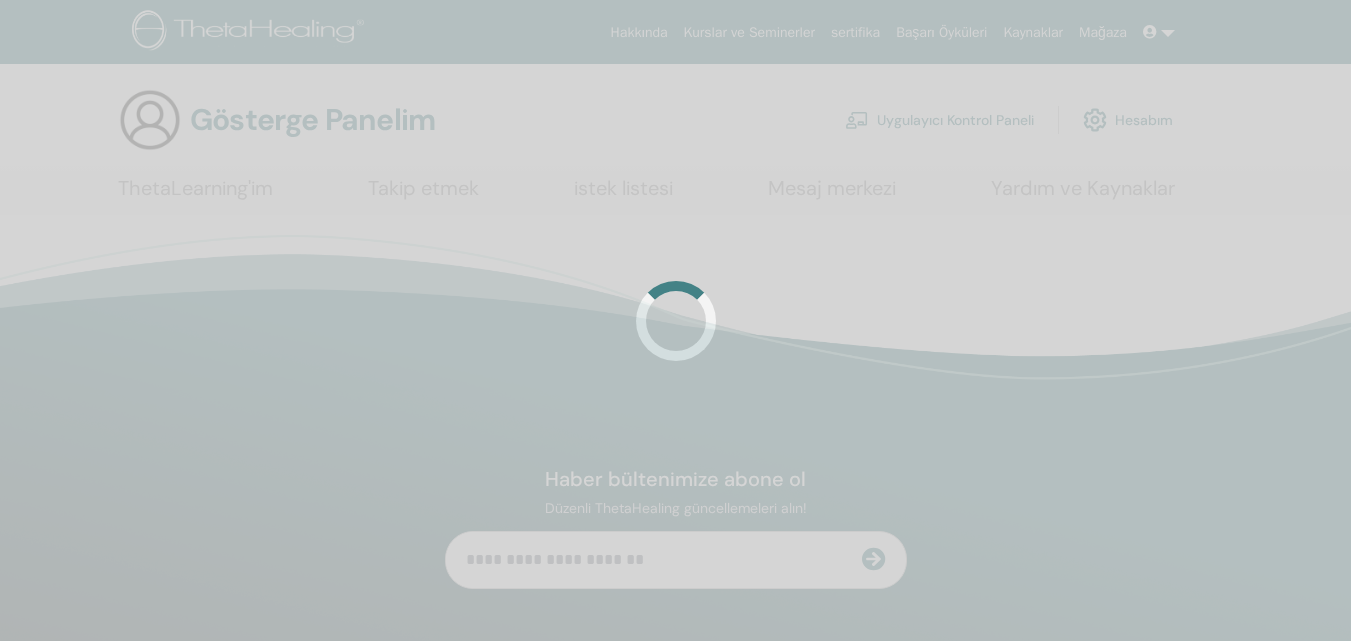 scroll, scrollTop: 0, scrollLeft: 0, axis: both 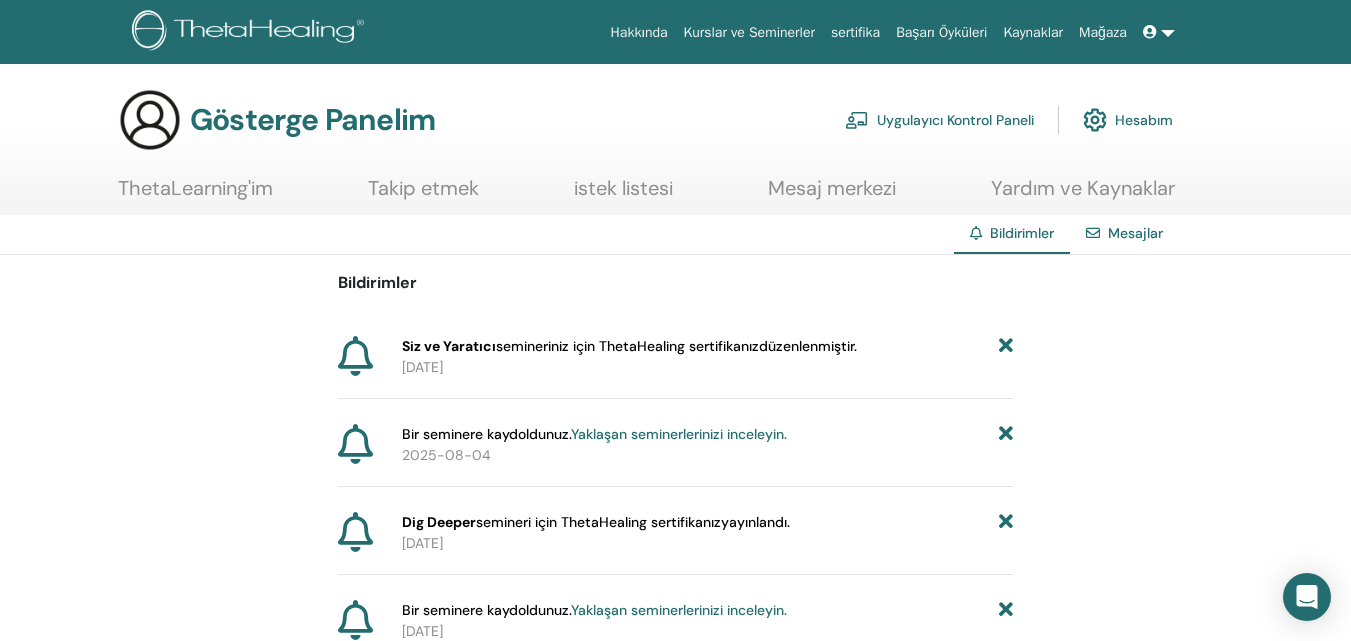 click at bounding box center (355, 356) 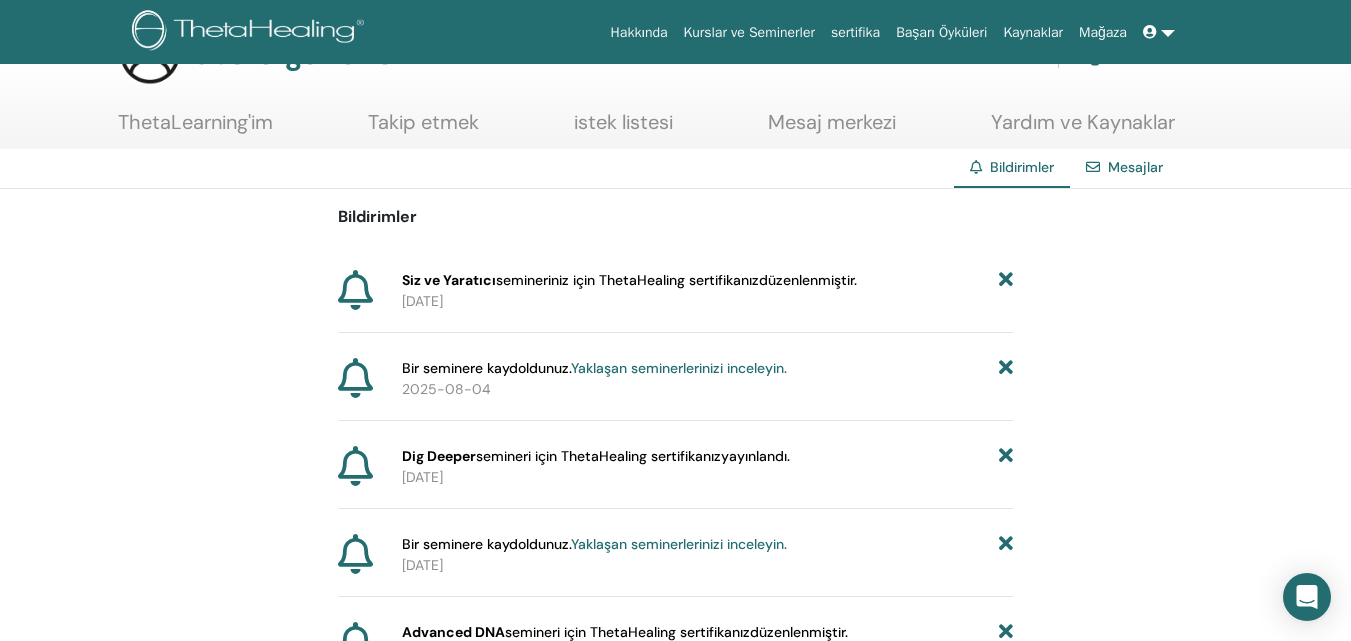 scroll, scrollTop: 100, scrollLeft: 0, axis: vertical 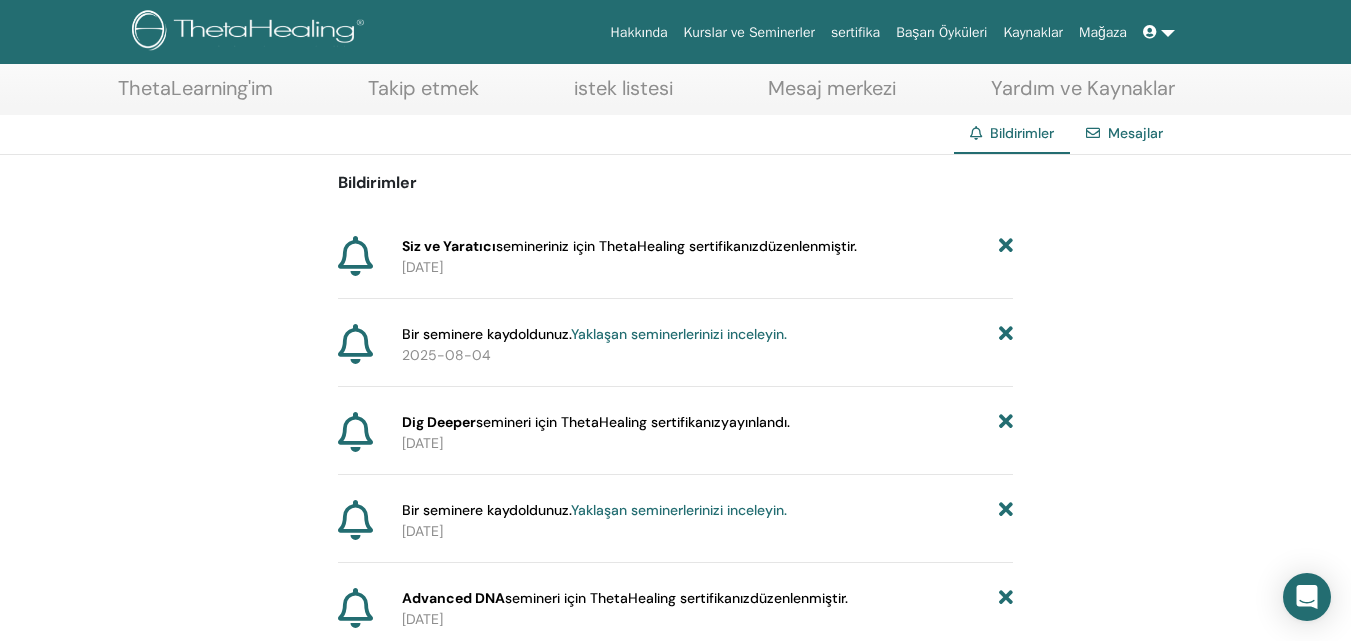 click on "semineriniz için ThetaHealing sertifikanız" at bounding box center (627, 246) 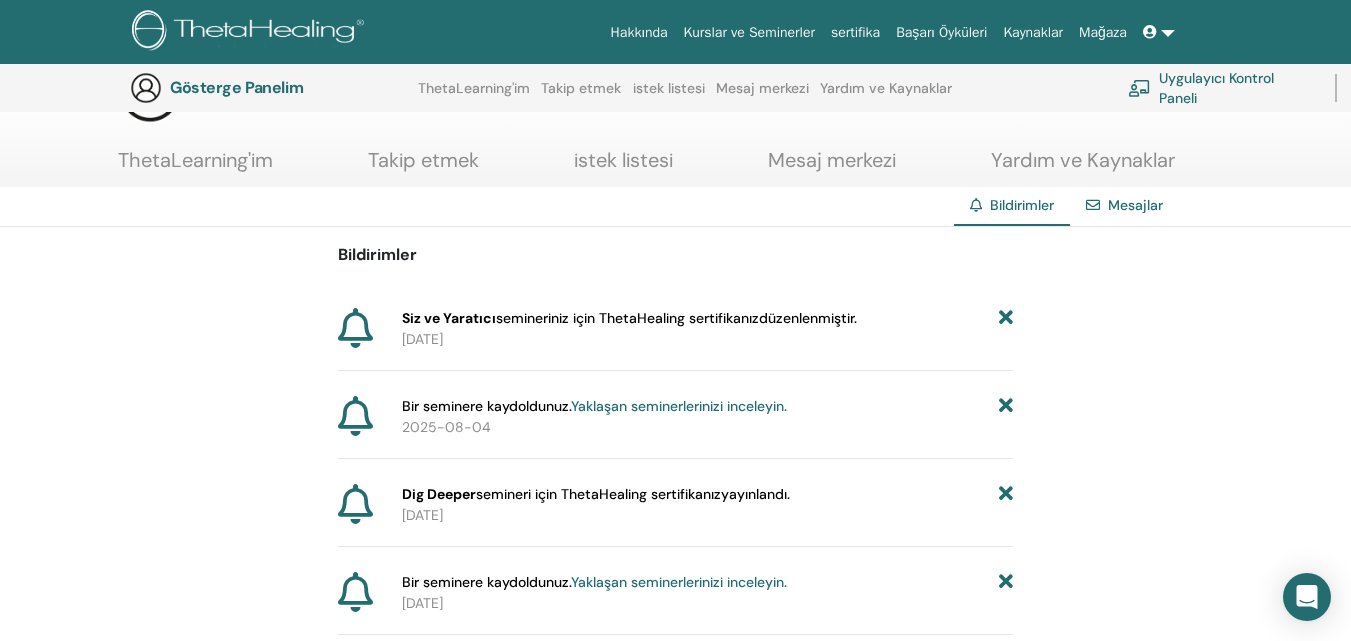 scroll, scrollTop: 0, scrollLeft: 0, axis: both 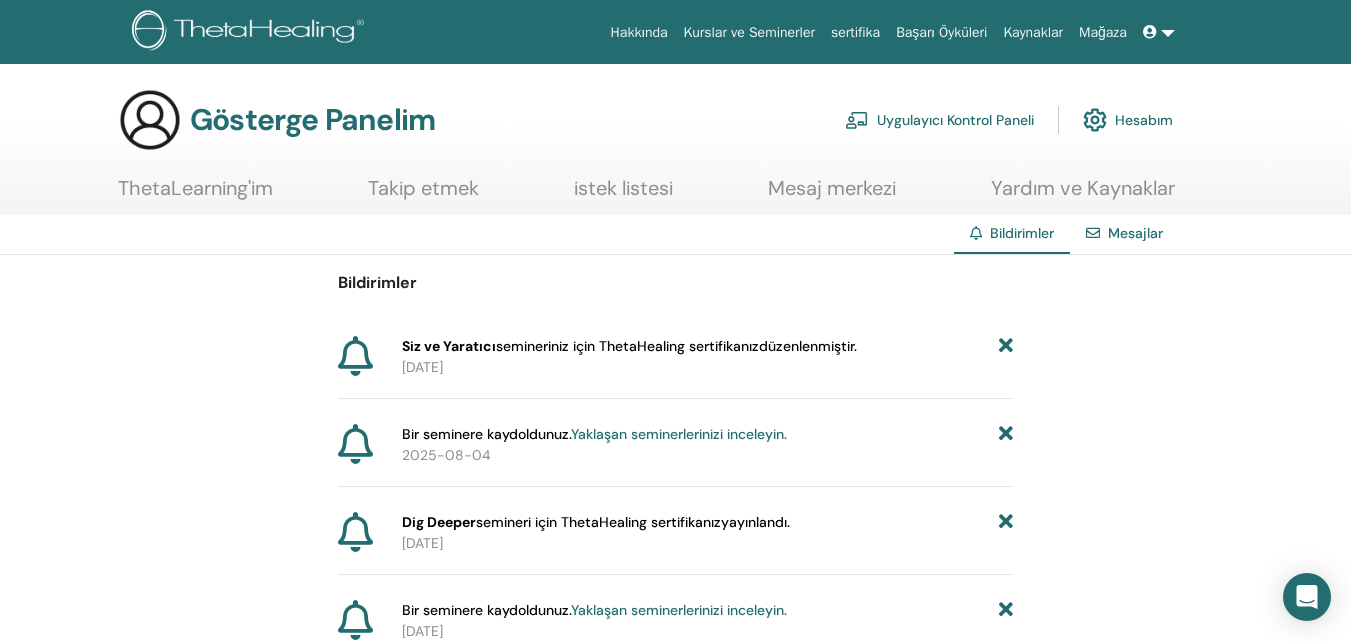click on "semineriniz için ThetaHealing sertifikanız" at bounding box center (627, 346) 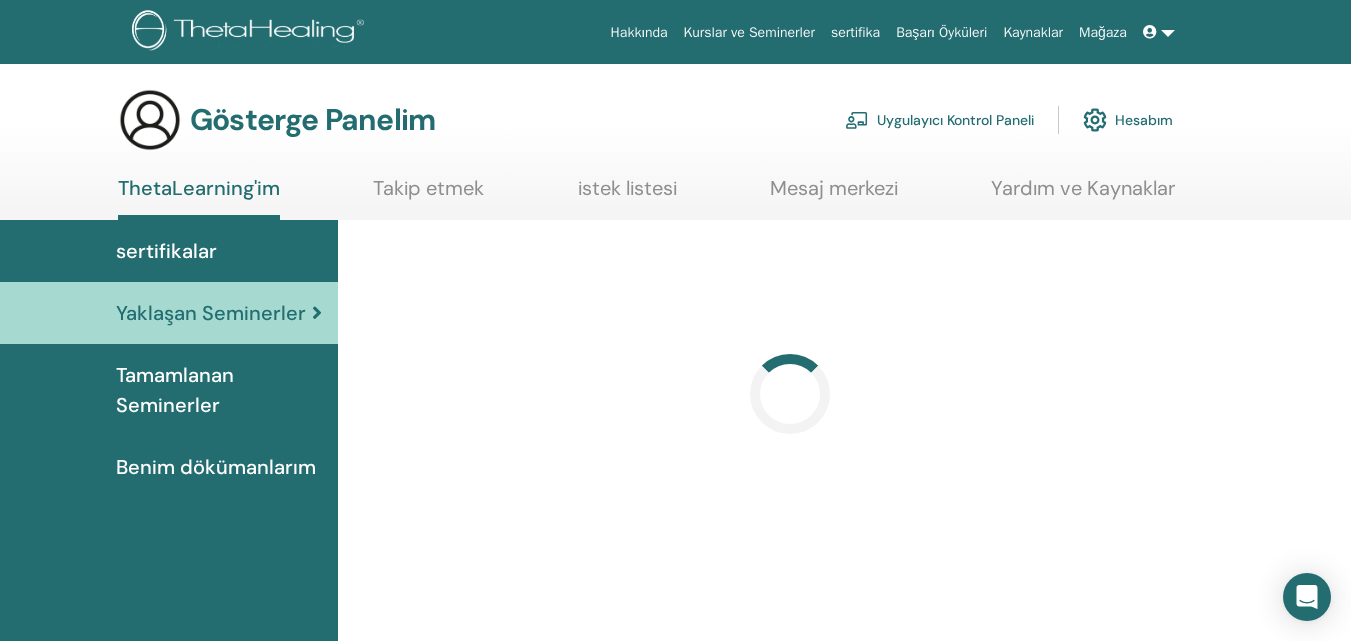 scroll, scrollTop: 0, scrollLeft: 0, axis: both 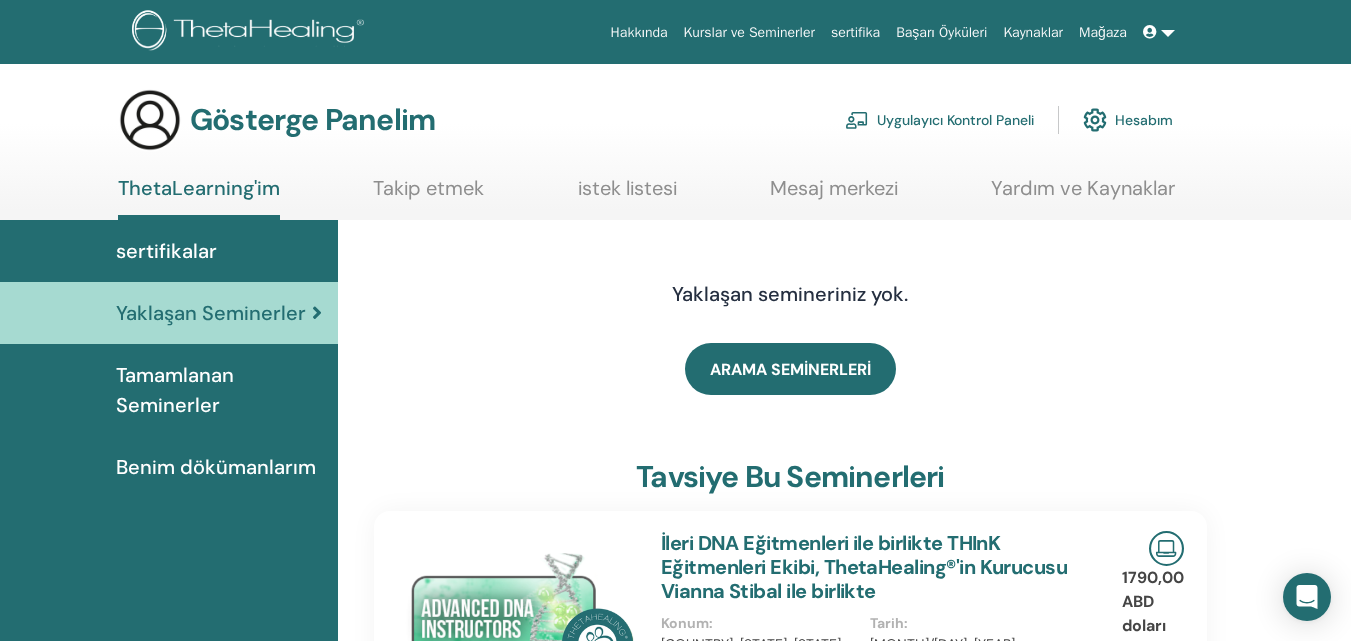 click on "Tamamlanan Seminerler" at bounding box center [219, 390] 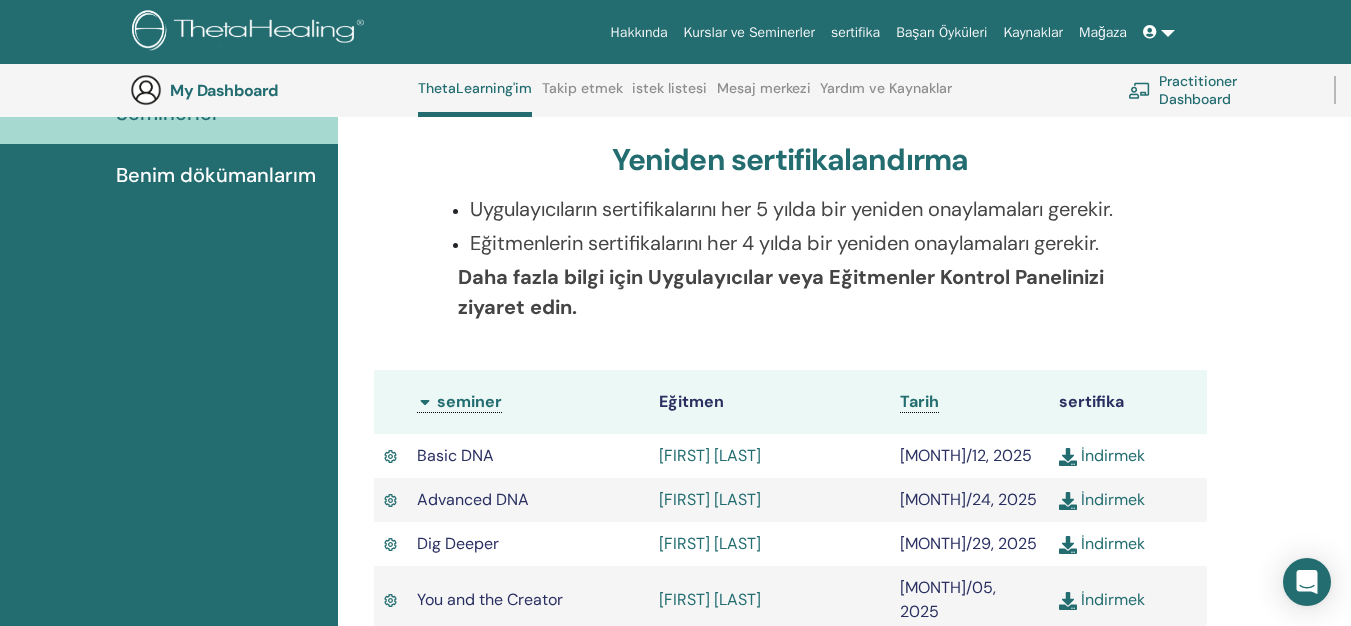 scroll, scrollTop: 453, scrollLeft: 0, axis: vertical 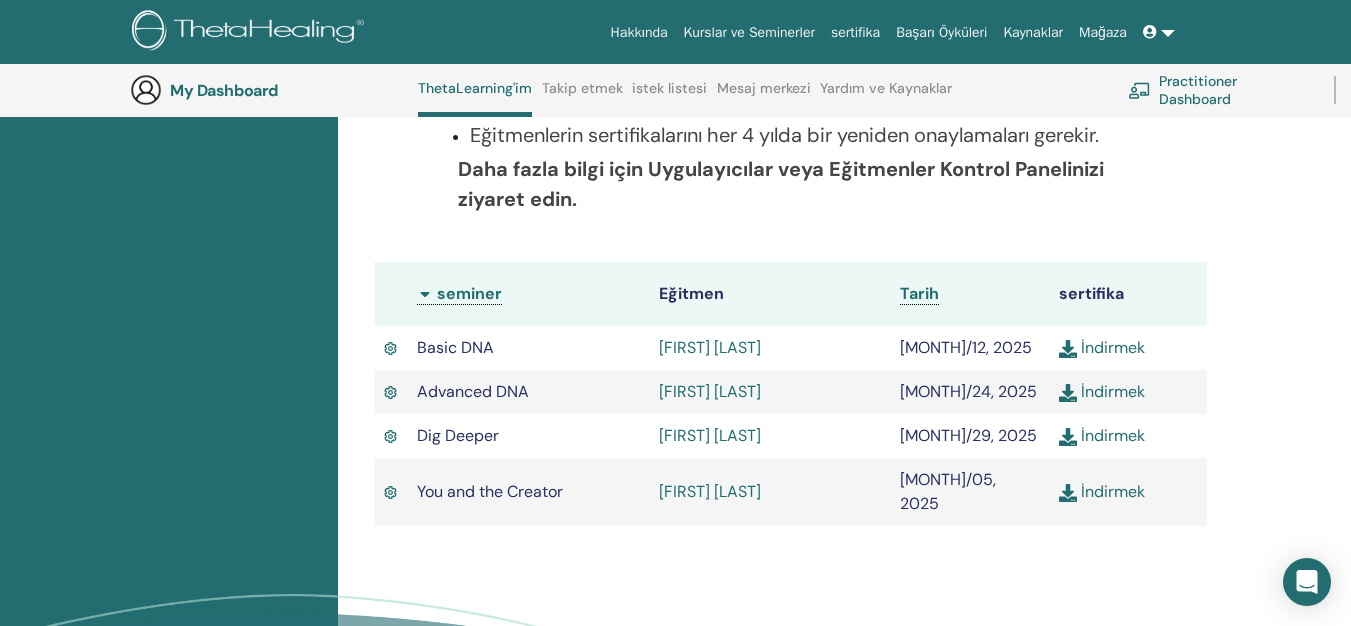 click at bounding box center (1068, 493) 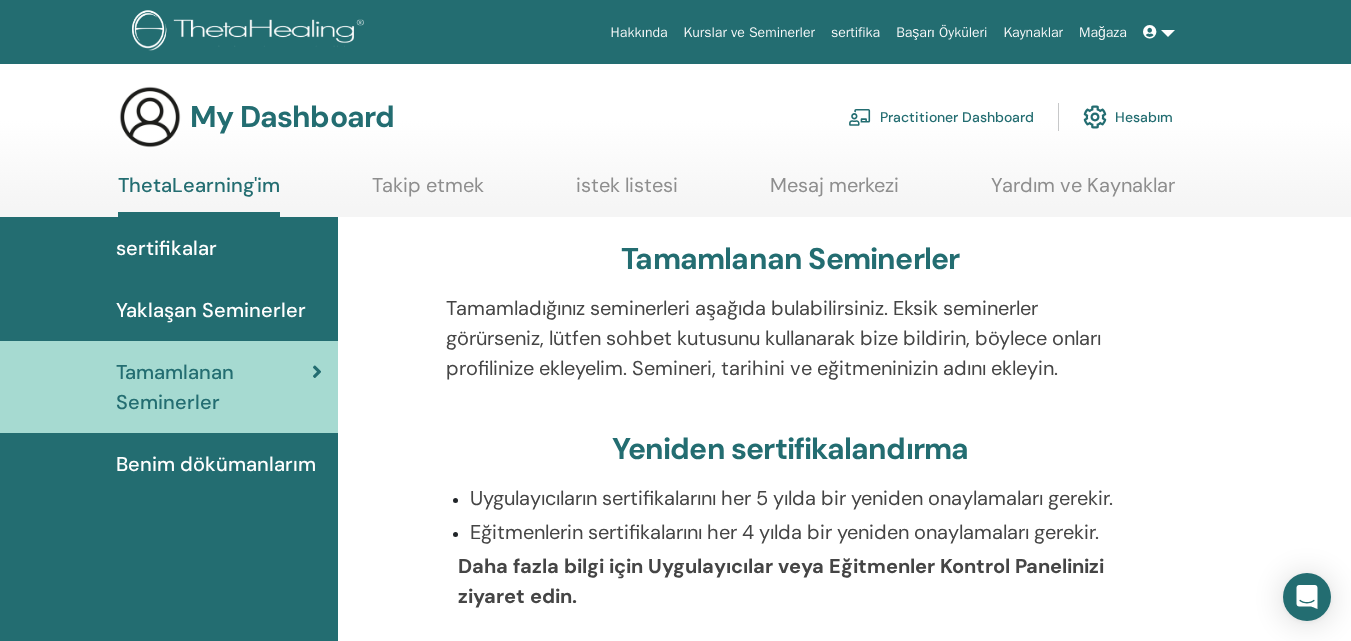 scroll, scrollTop: 0, scrollLeft: 0, axis: both 